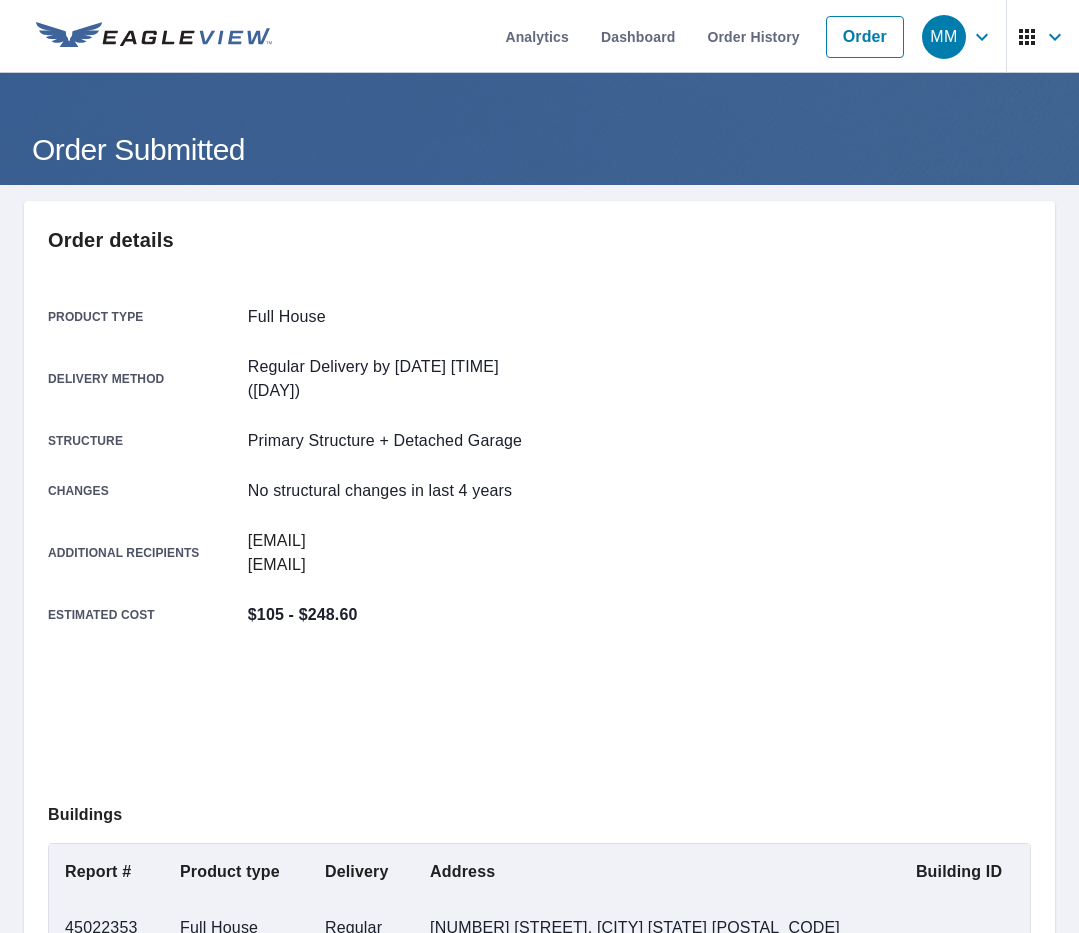 scroll, scrollTop: 0, scrollLeft: 0, axis: both 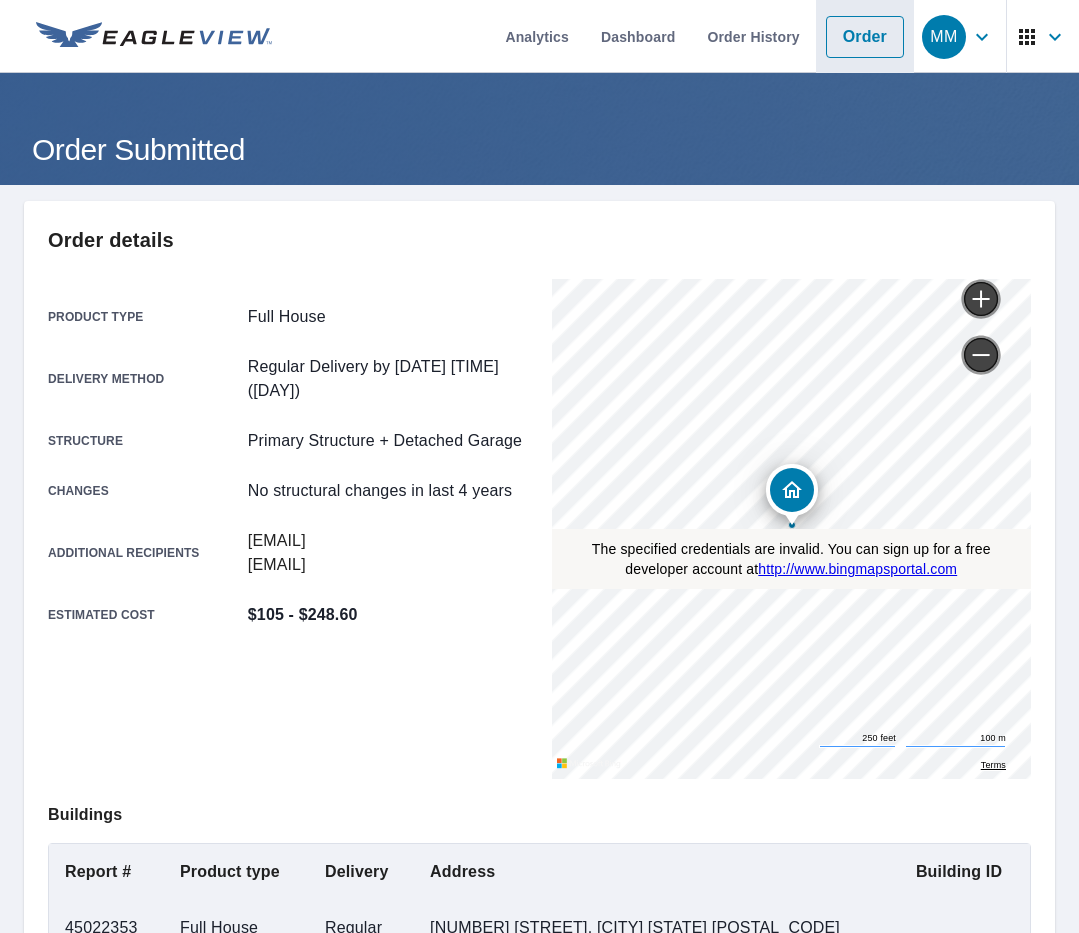click on "Order" at bounding box center (865, 37) 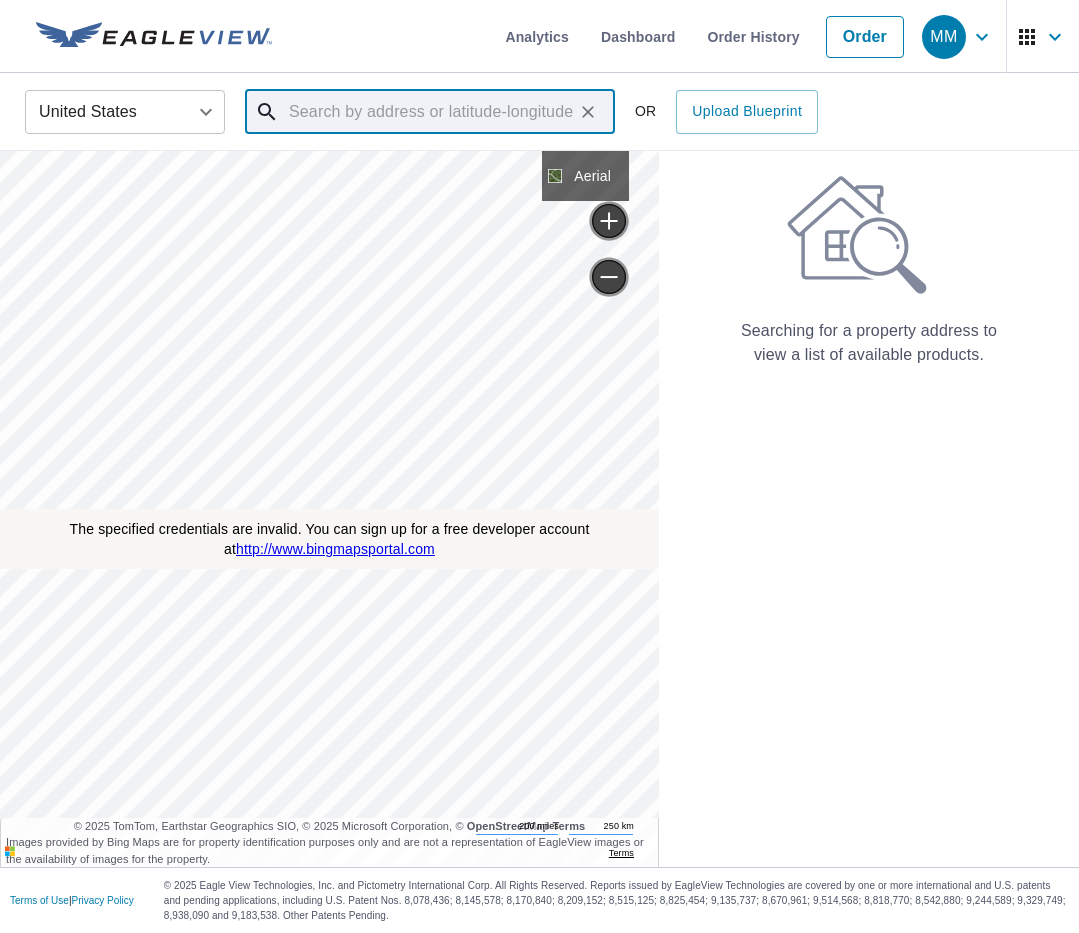 click at bounding box center (431, 112) 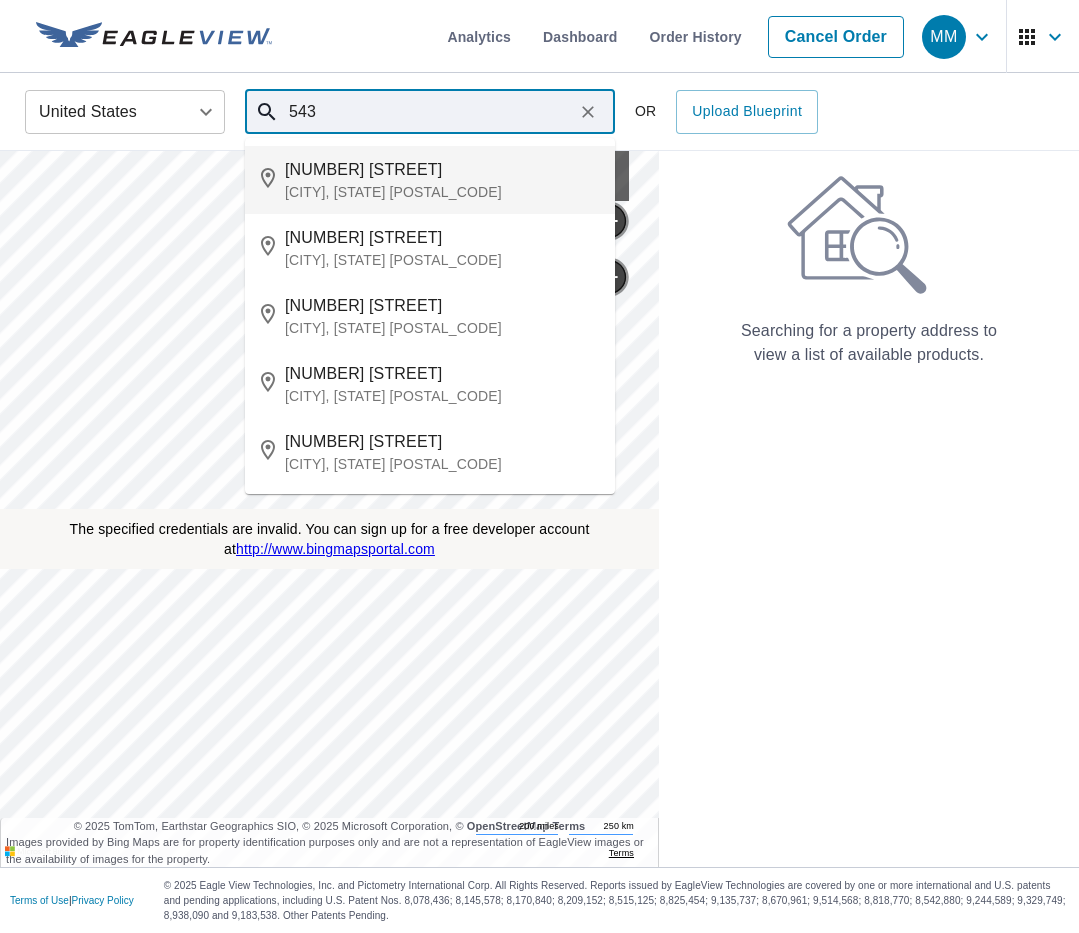 click on "[NUMBER] [STREET]" at bounding box center [442, 170] 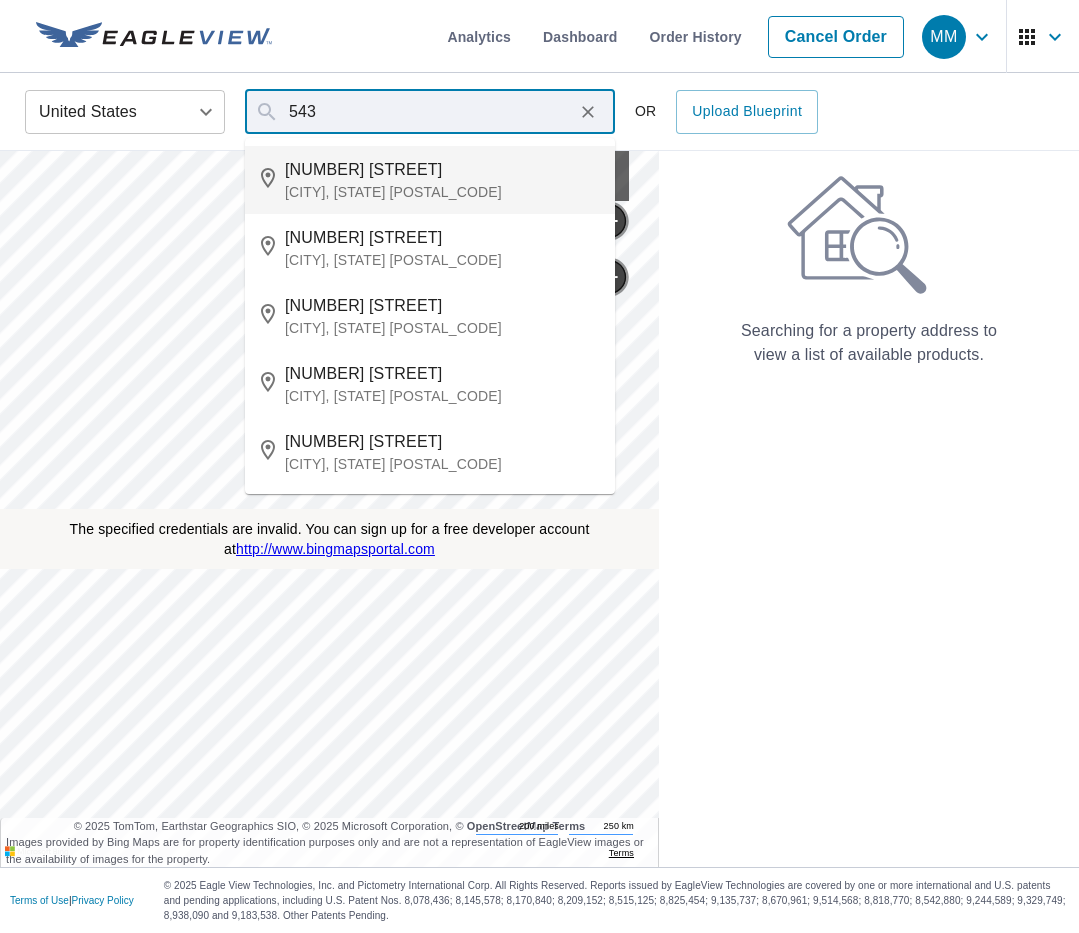 type on "[NUMBER] [STREET] [CITY], [STATE] [POSTAL_CODE]" 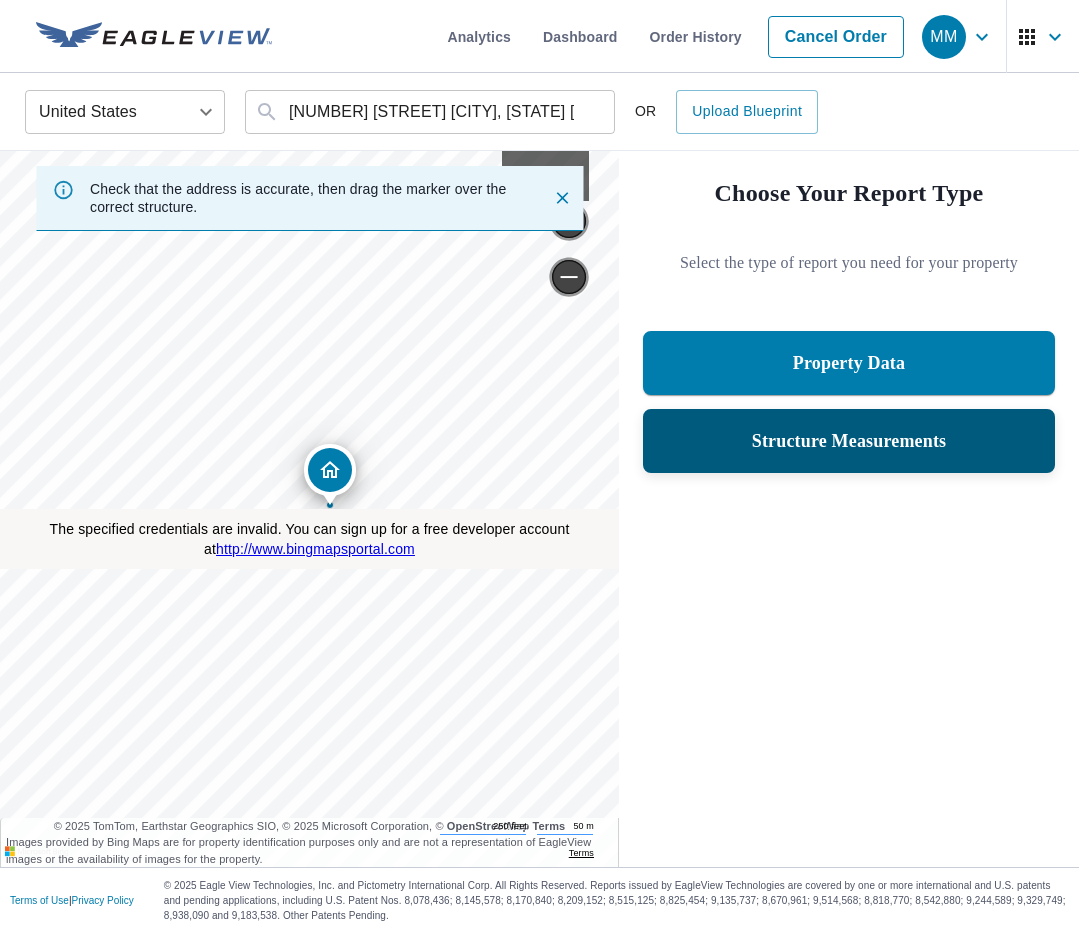 click on "Structure Measurements" at bounding box center [849, 441] 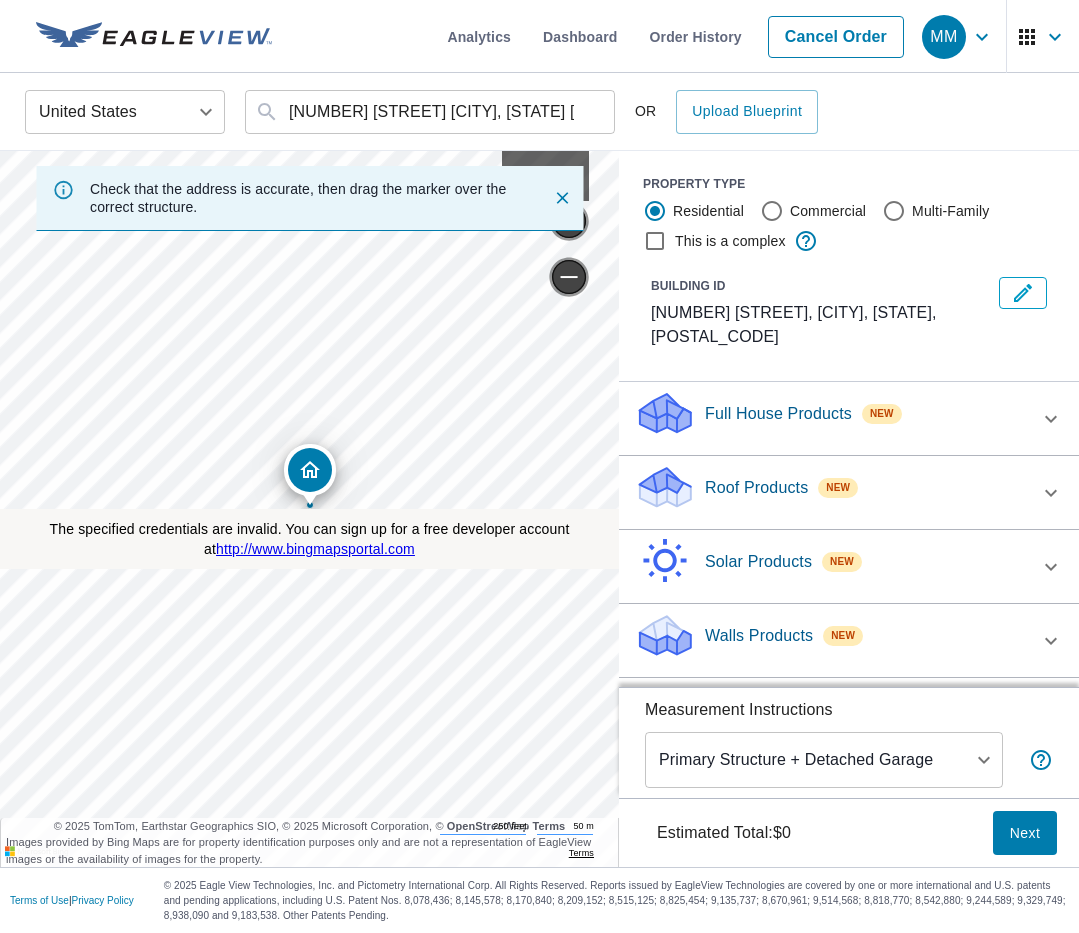 click on "New" at bounding box center (838, 488) 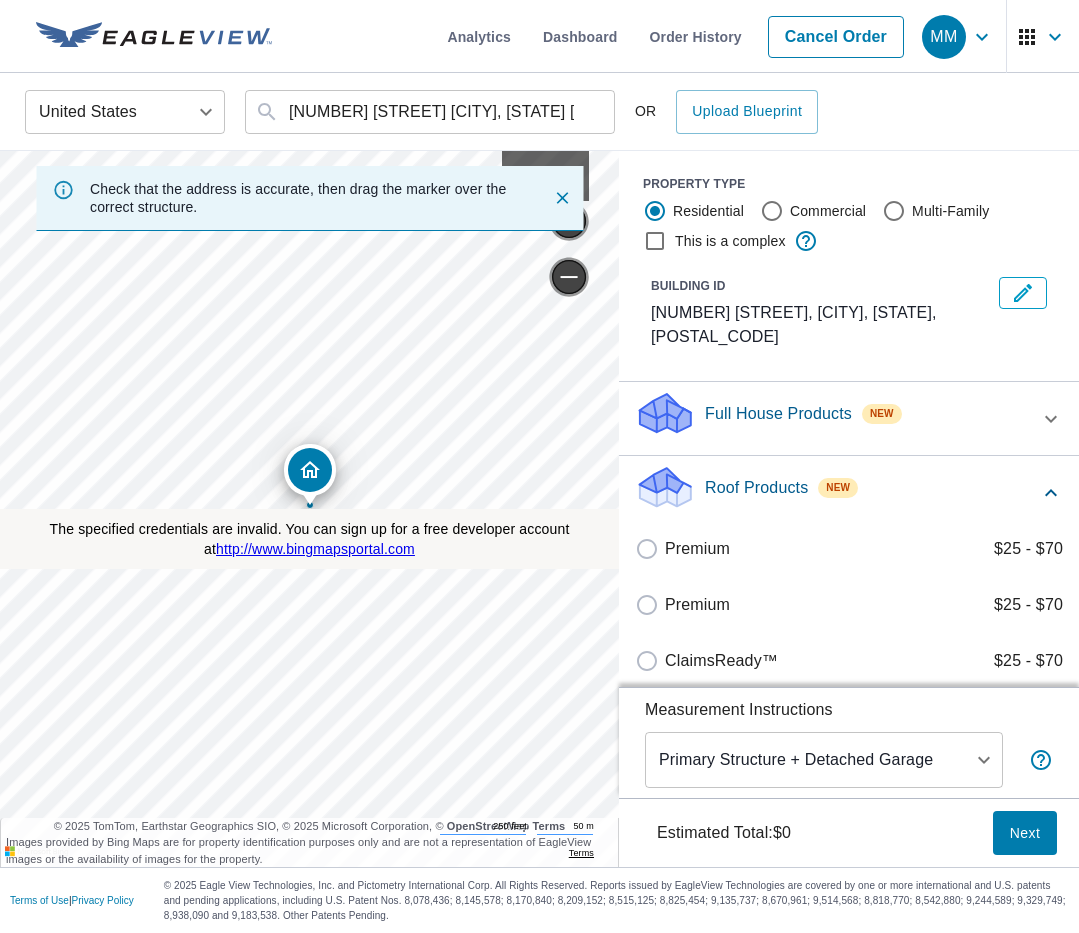 click on "Full House Products" at bounding box center (778, 414) 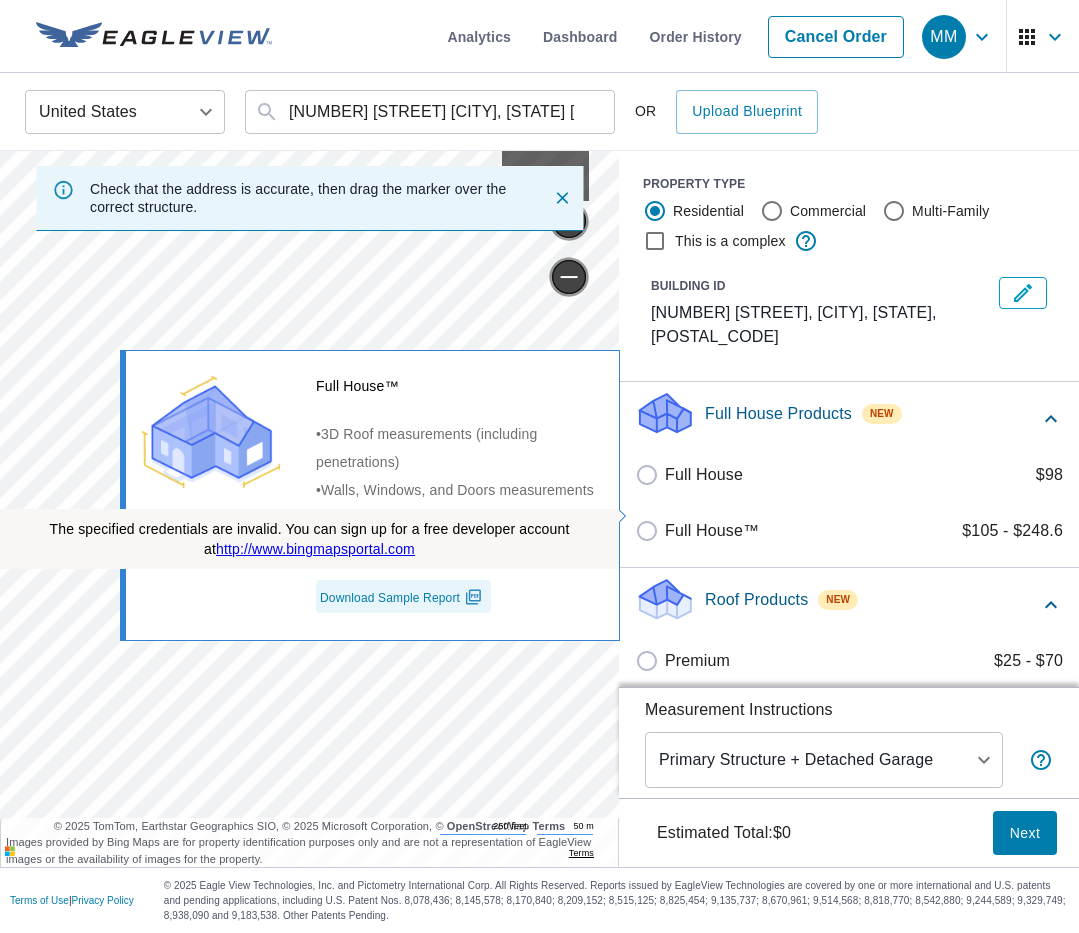 click on "Full House™" at bounding box center (712, 531) 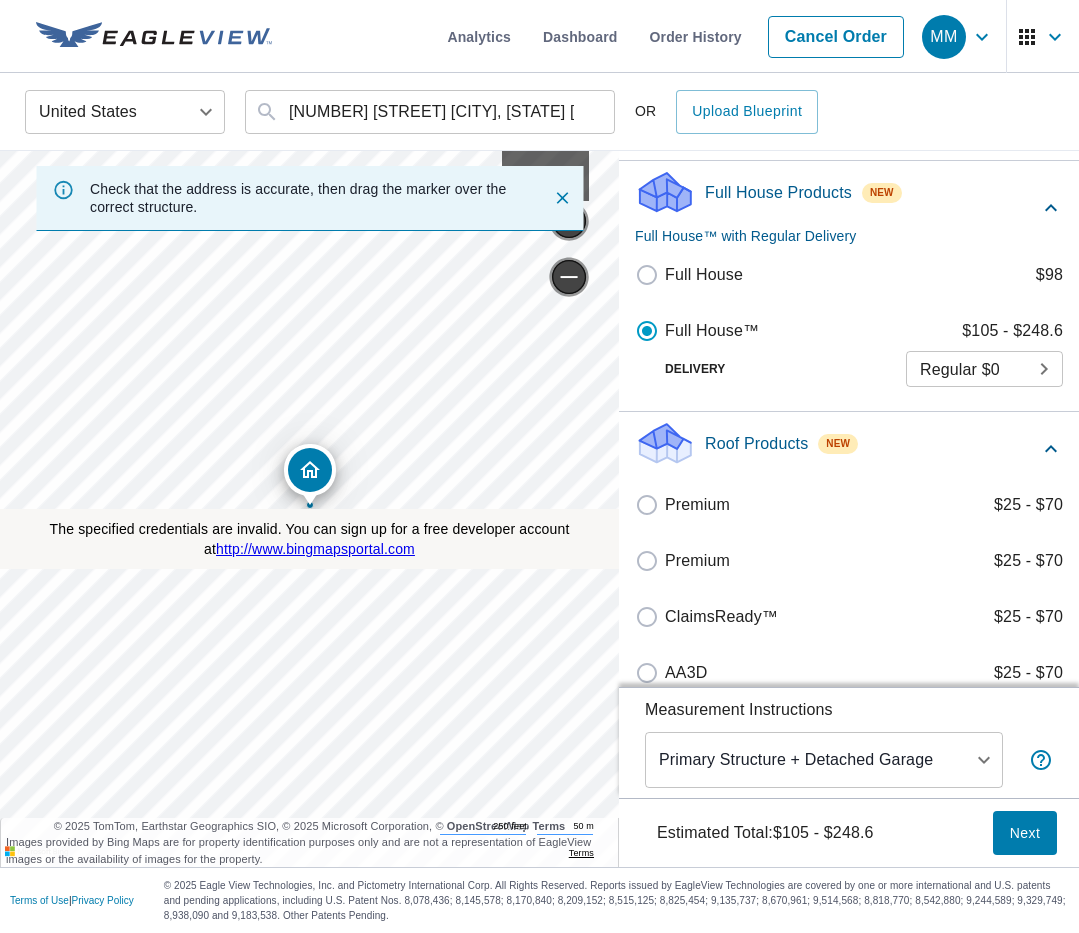 scroll, scrollTop: 181, scrollLeft: 0, axis: vertical 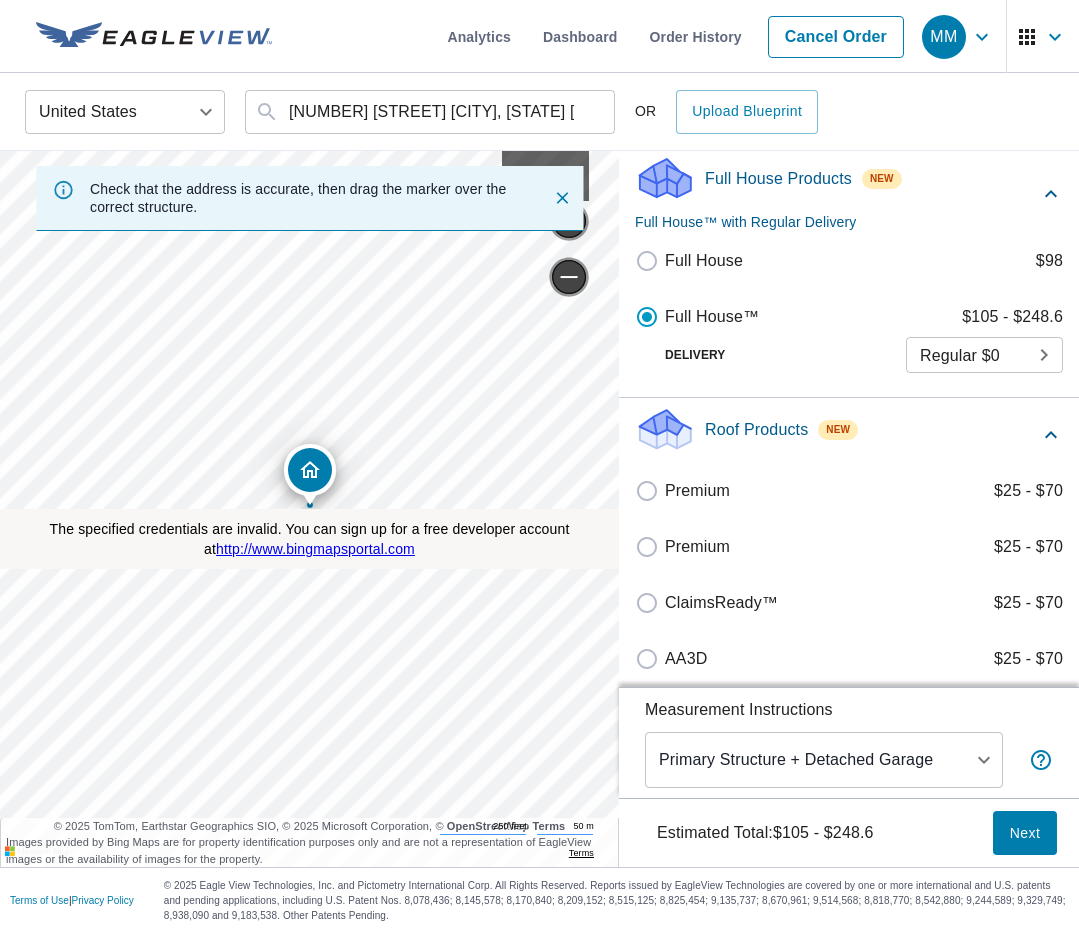 click on "Premium $25 - $70" at bounding box center (849, 491) 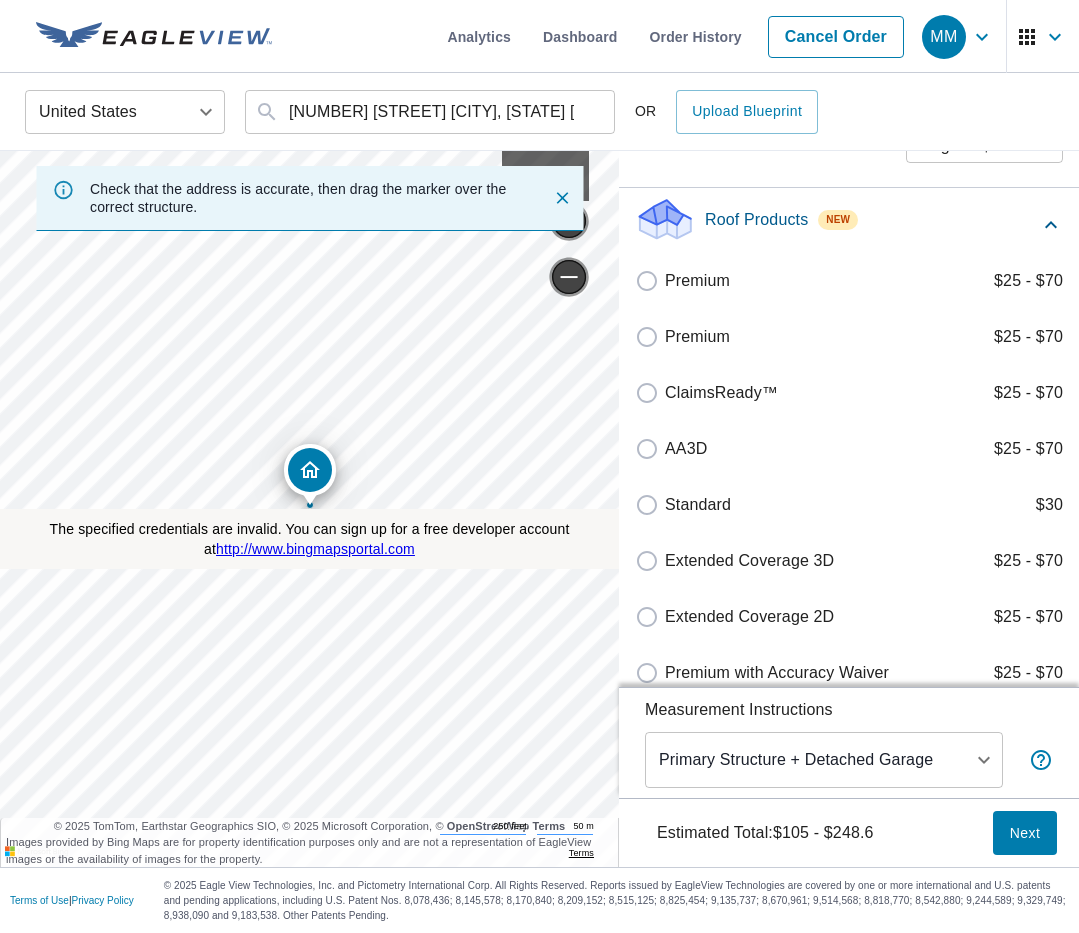 scroll, scrollTop: 393, scrollLeft: 0, axis: vertical 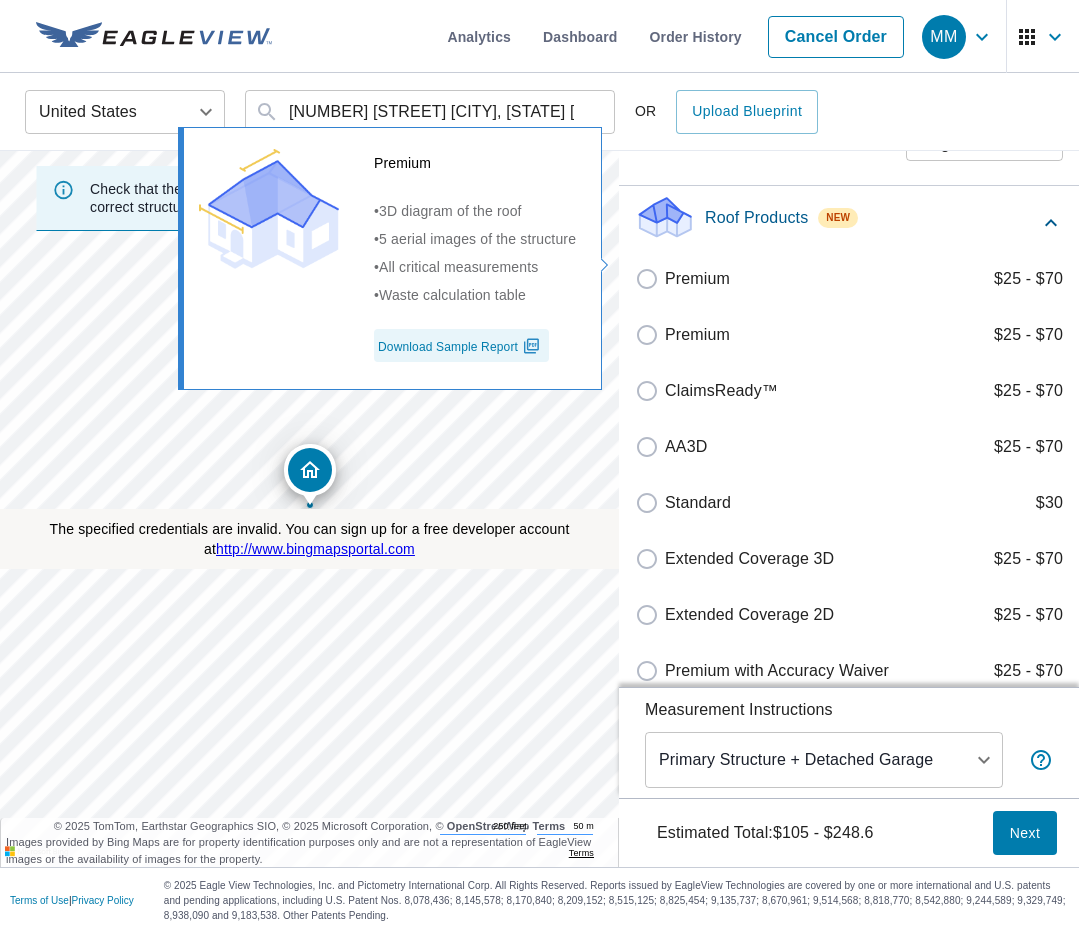 click on "Premium" at bounding box center (697, 279) 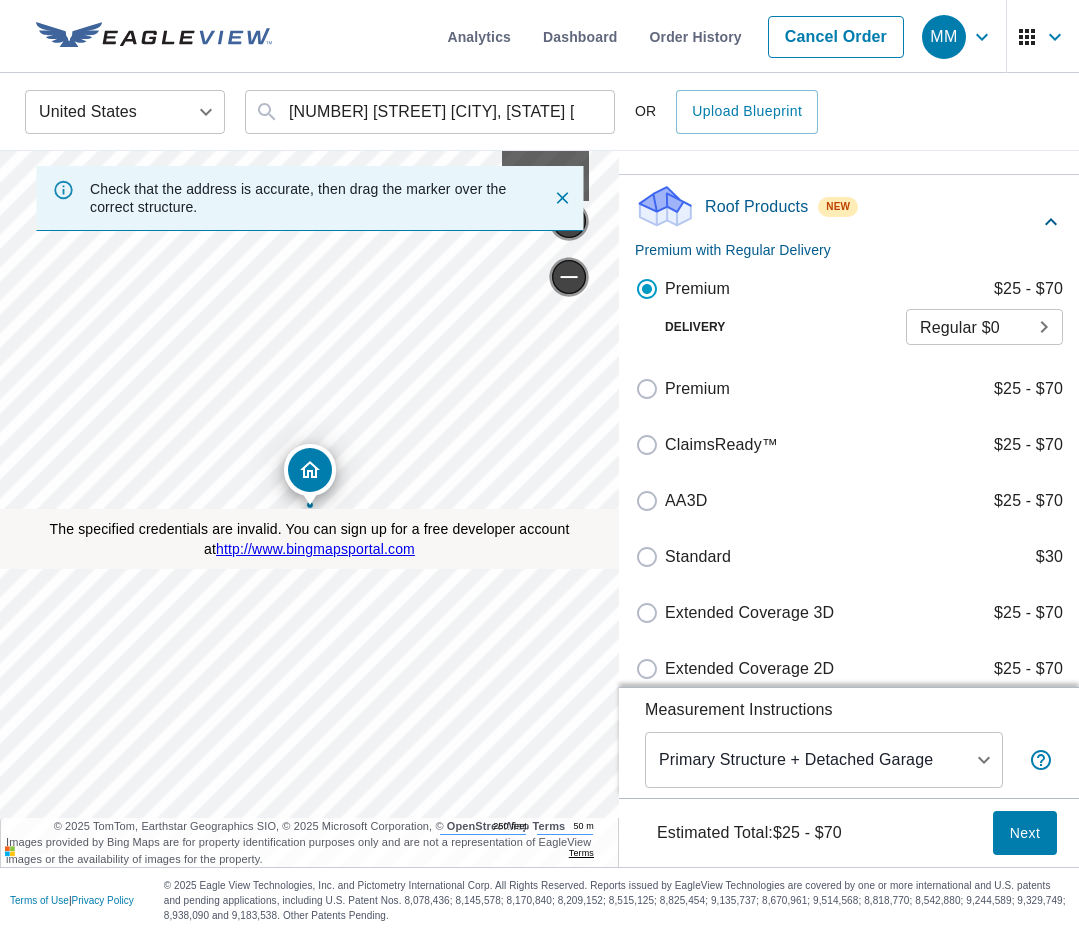 scroll, scrollTop: 426, scrollLeft: 0, axis: vertical 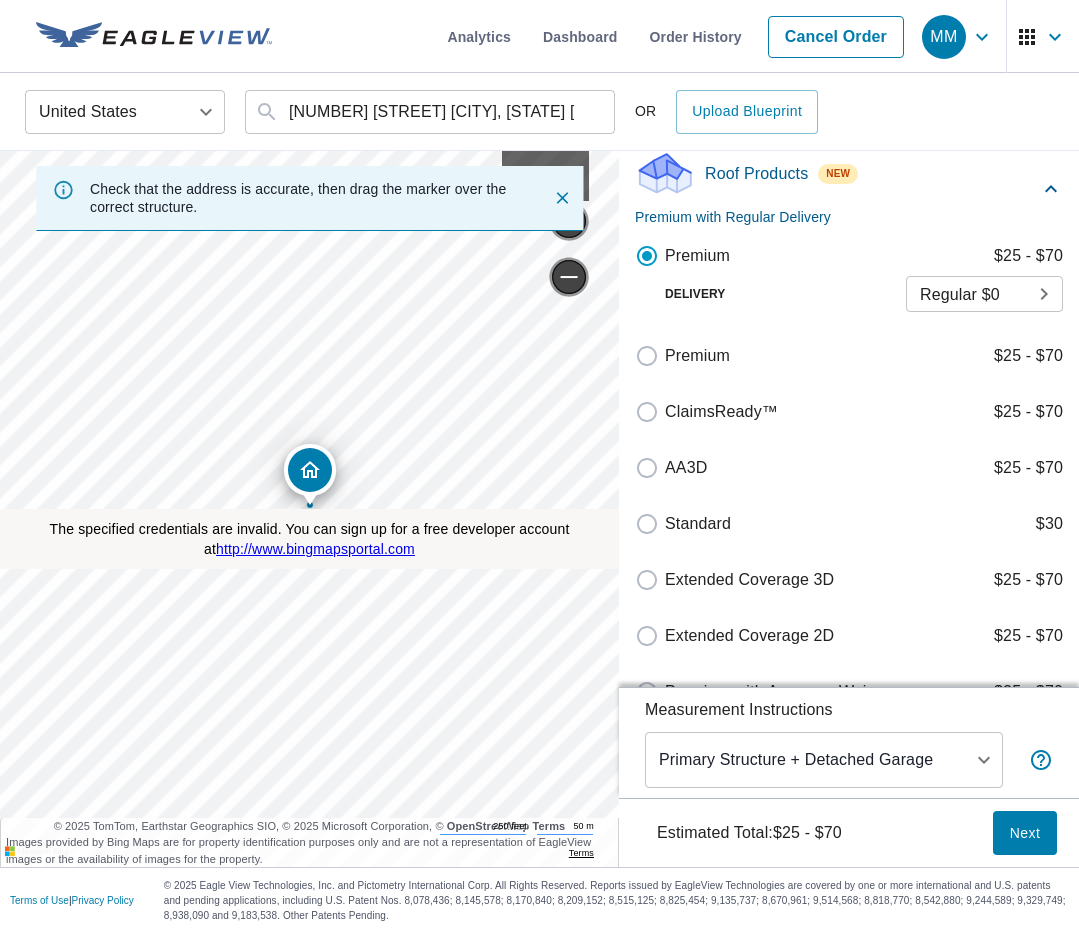 click on "Next" at bounding box center (1025, 833) 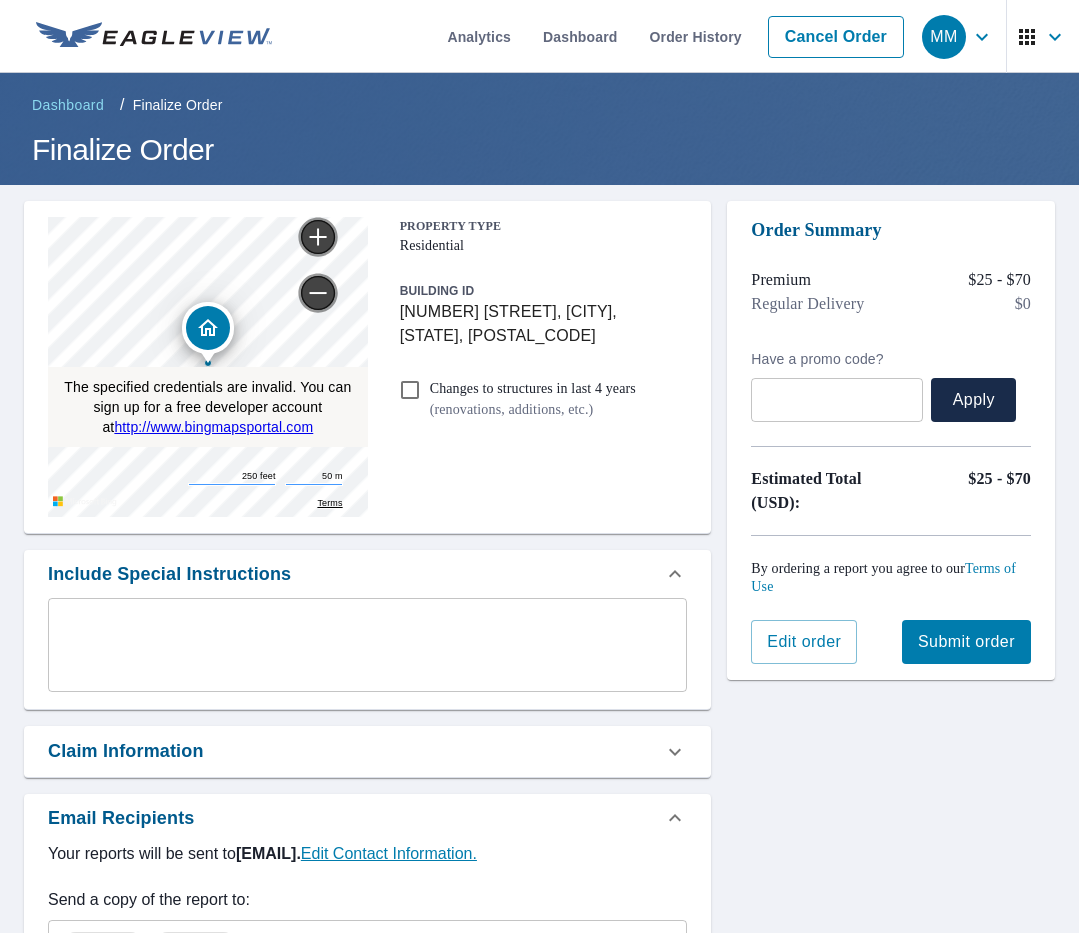 click on "Submit order" at bounding box center [966, 642] 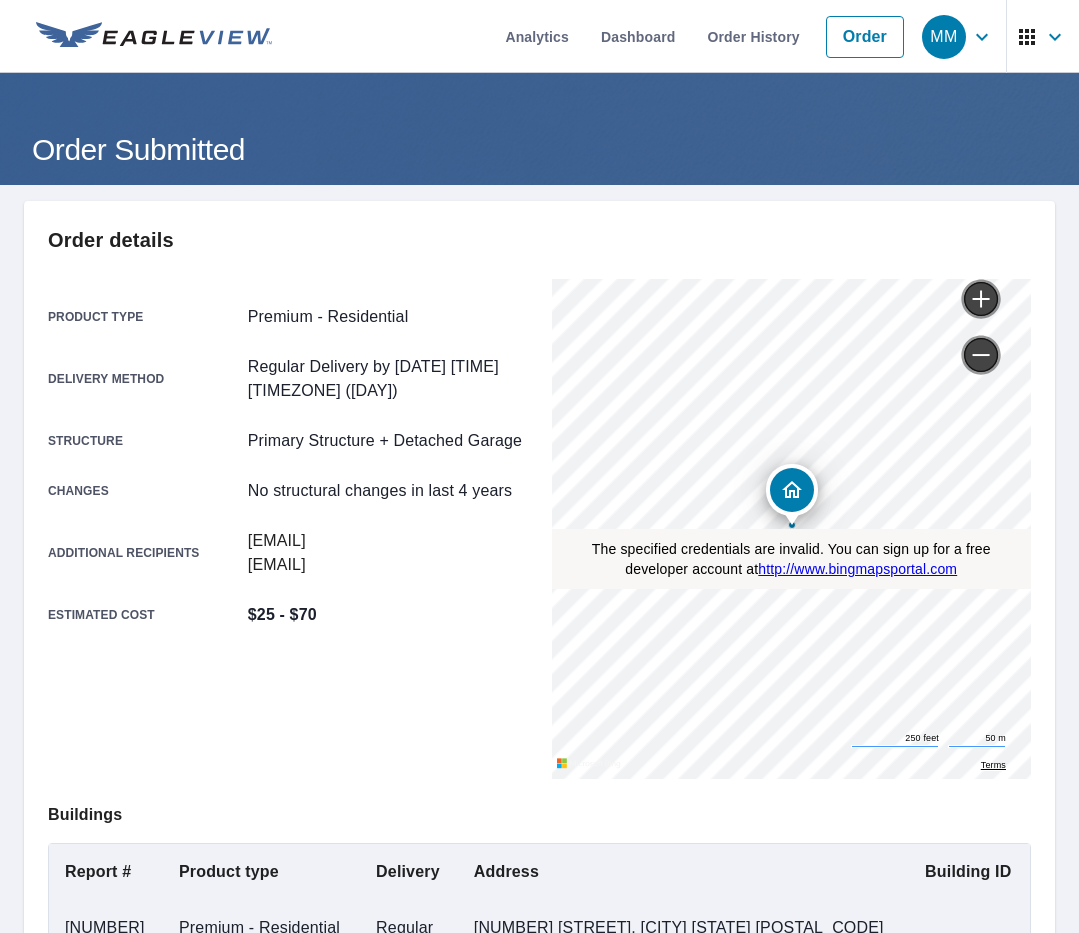 click on "Order details" at bounding box center [539, 240] 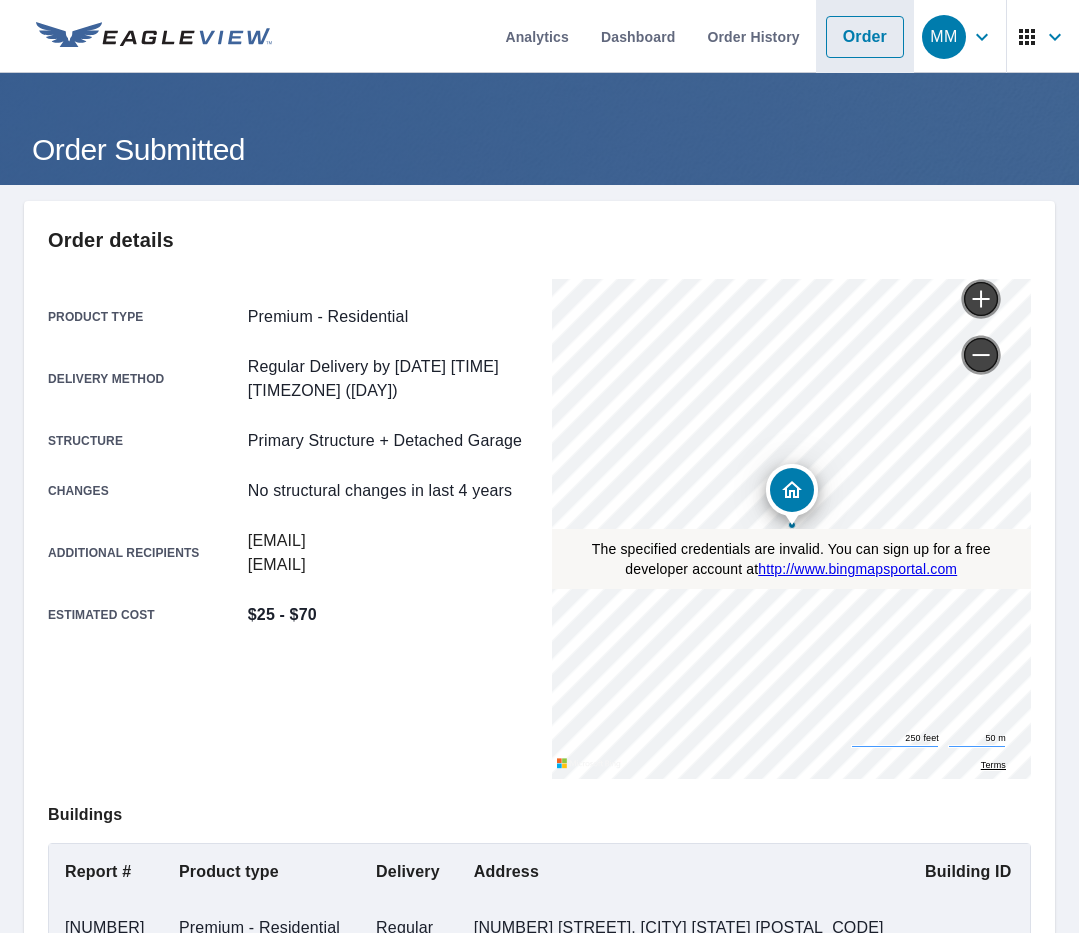 click on "Order" at bounding box center [865, 37] 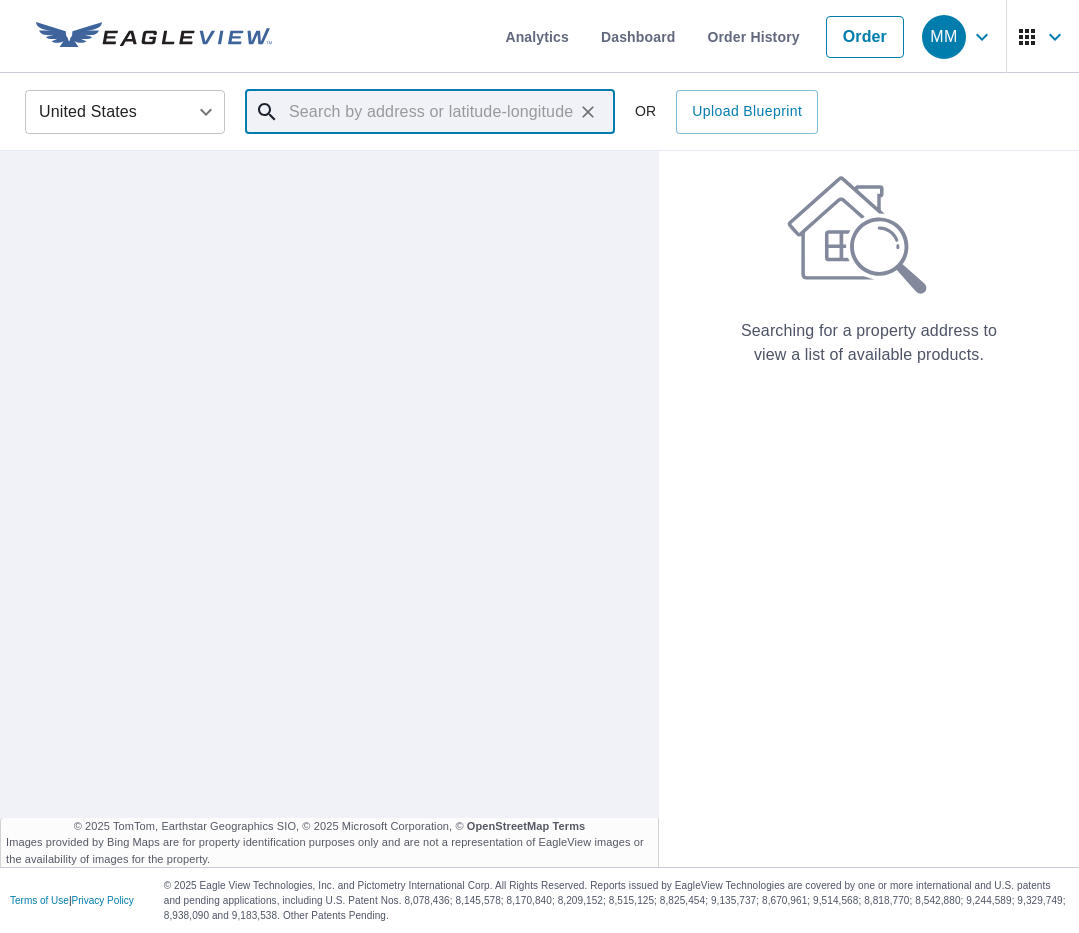 click at bounding box center (431, 112) 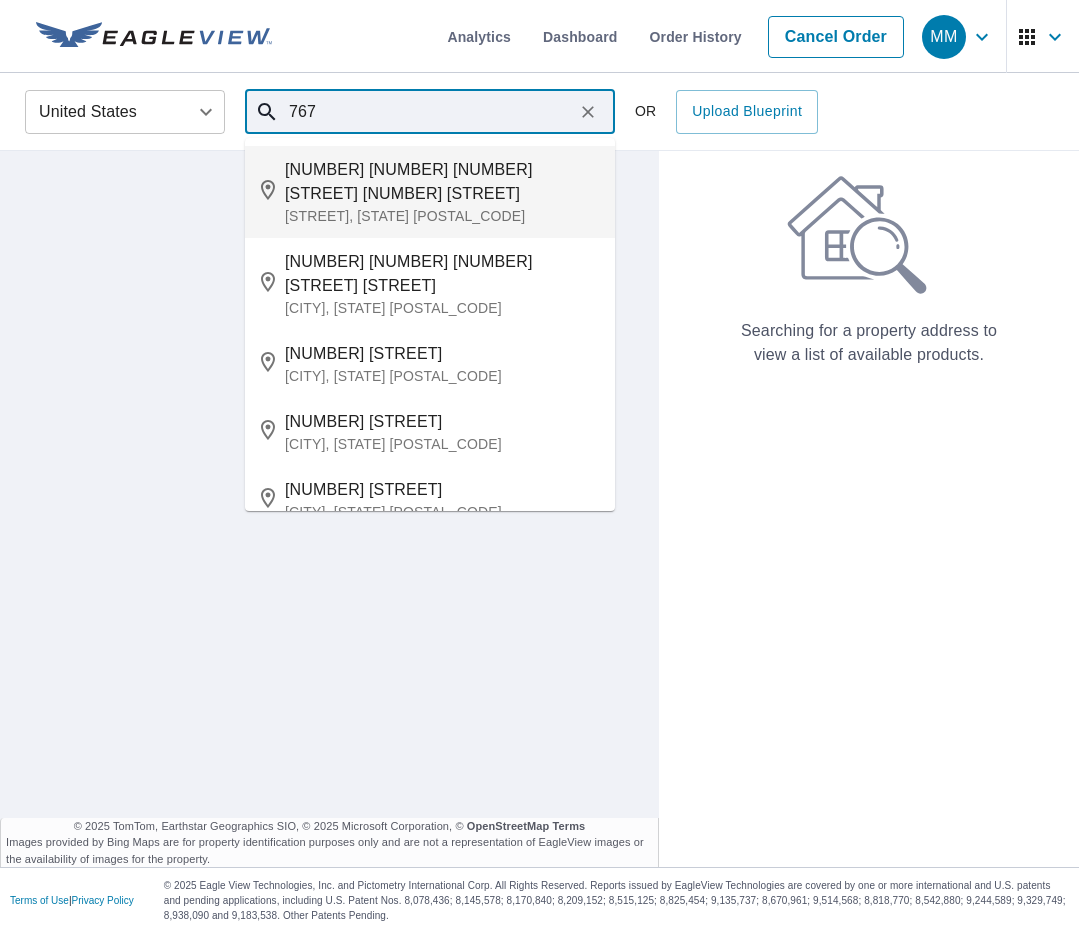 click on "[NUMBER] [NUMBER] [NUMBER] [STREET] [NUMBER] [STREET]" at bounding box center [442, 182] 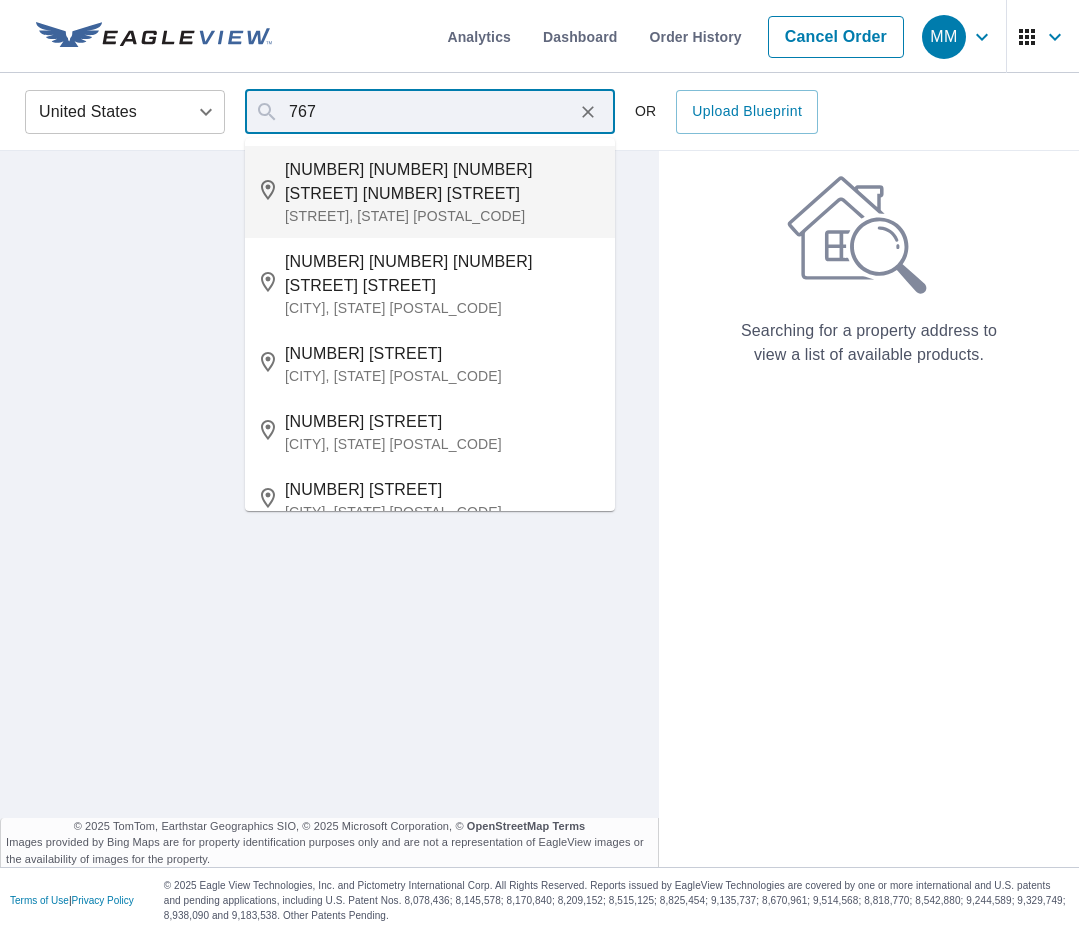 type on "[NUMBER] [NUMBER] [NUMBER] [STREET] [NUMBER] [STREET] [NUMBER] [STREET], [CITY], [STATE] [POSTAL_CODE]" 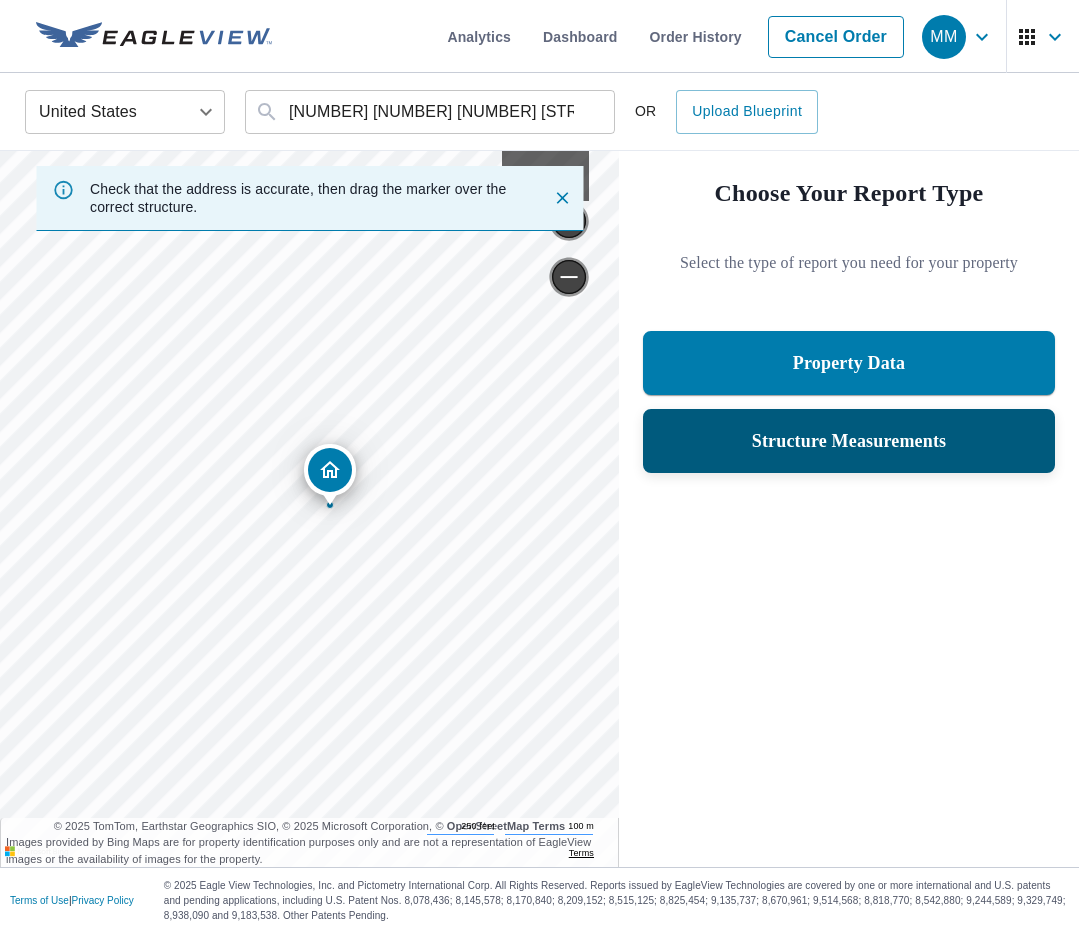 click on "Structure Measurements" at bounding box center [849, 441] 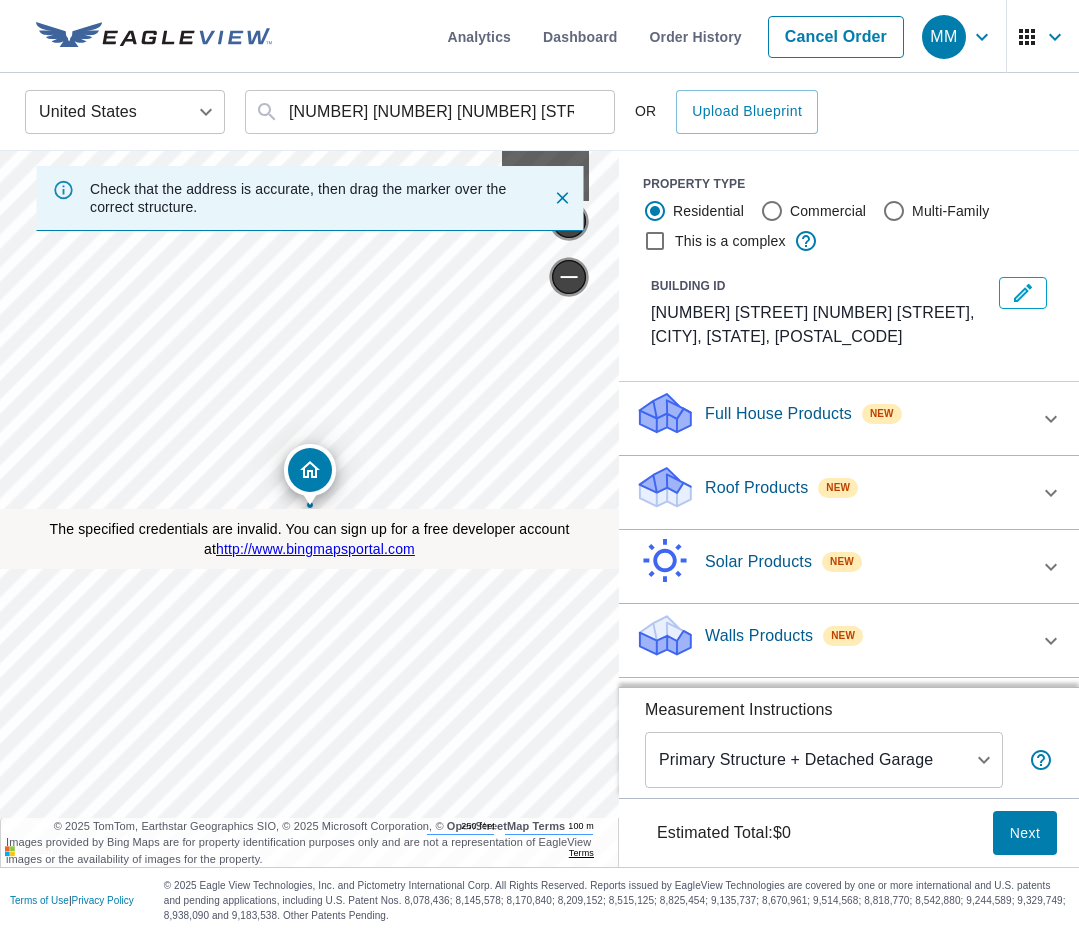 click on "Roof Products New" at bounding box center [831, 492] 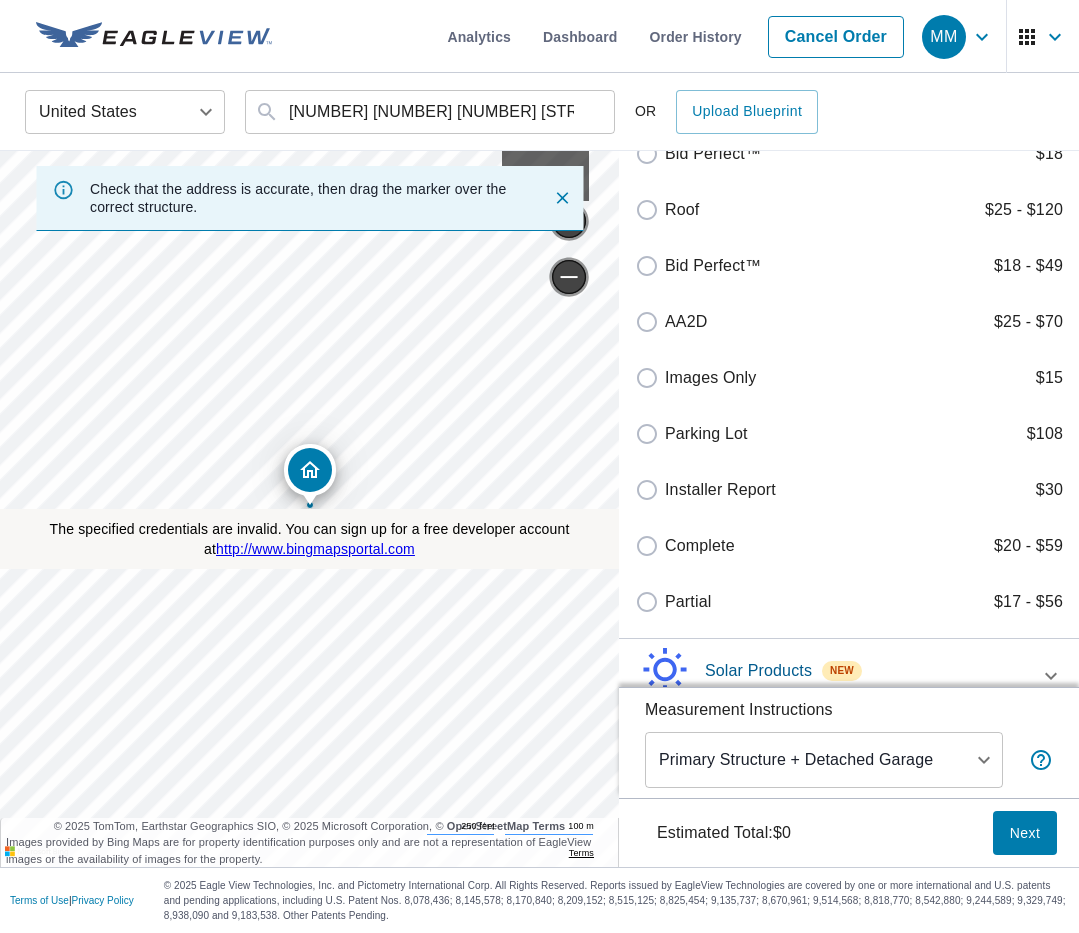 scroll, scrollTop: 1226, scrollLeft: 0, axis: vertical 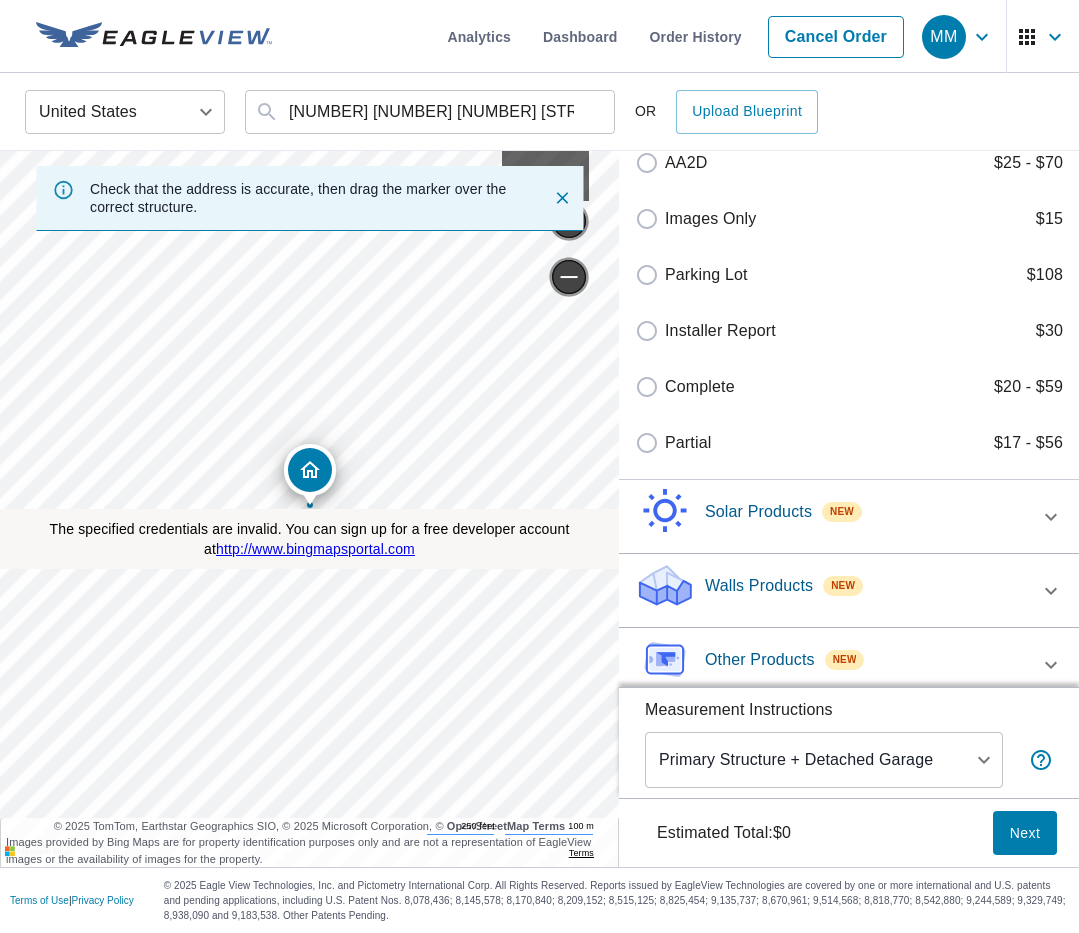 click on "Walls Products" at bounding box center [759, 586] 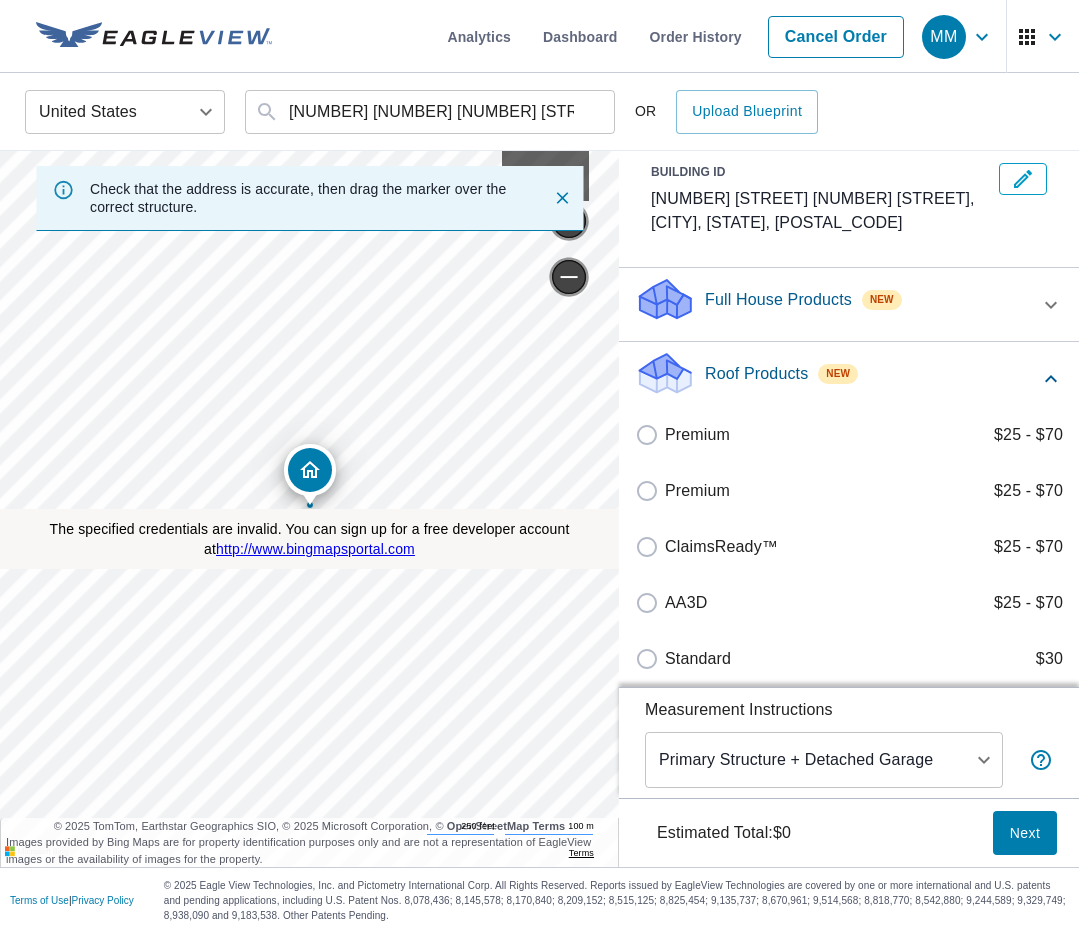 scroll, scrollTop: 0, scrollLeft: 0, axis: both 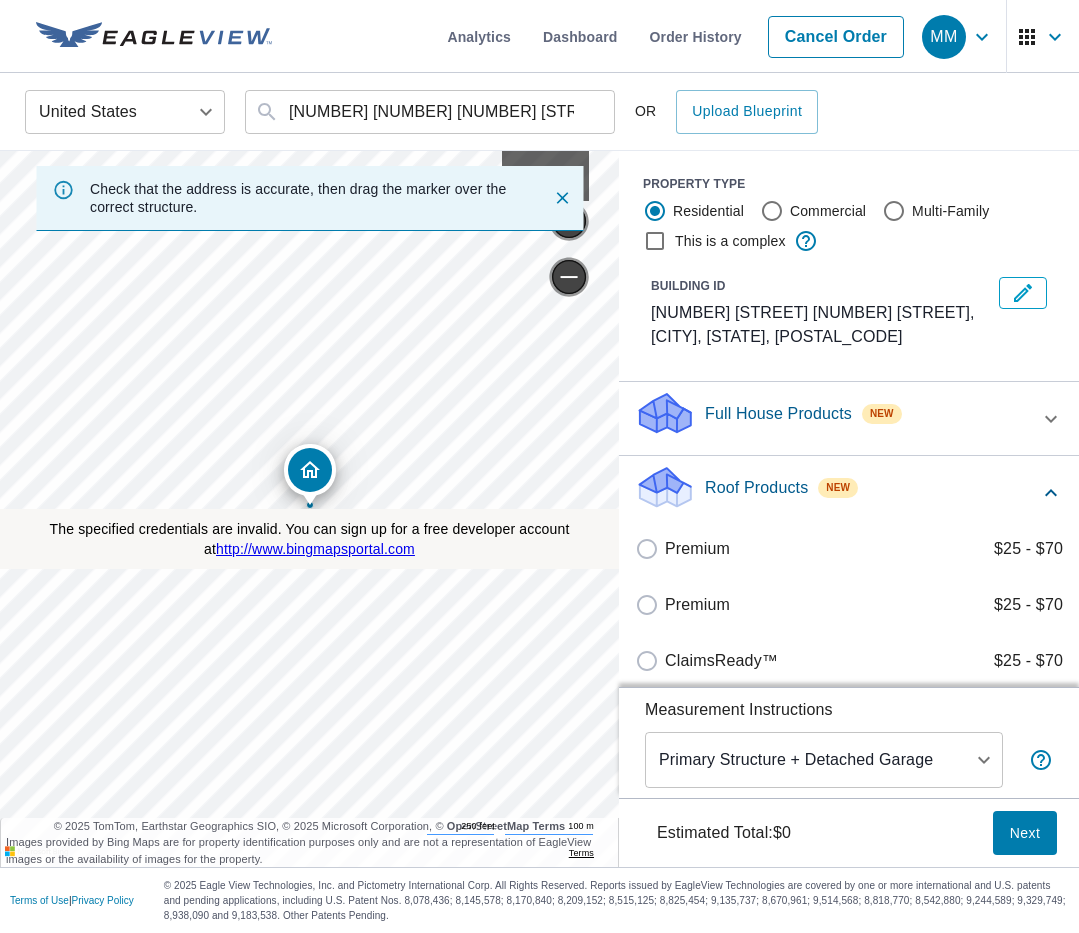 click on "Full House Products New" at bounding box center [831, 418] 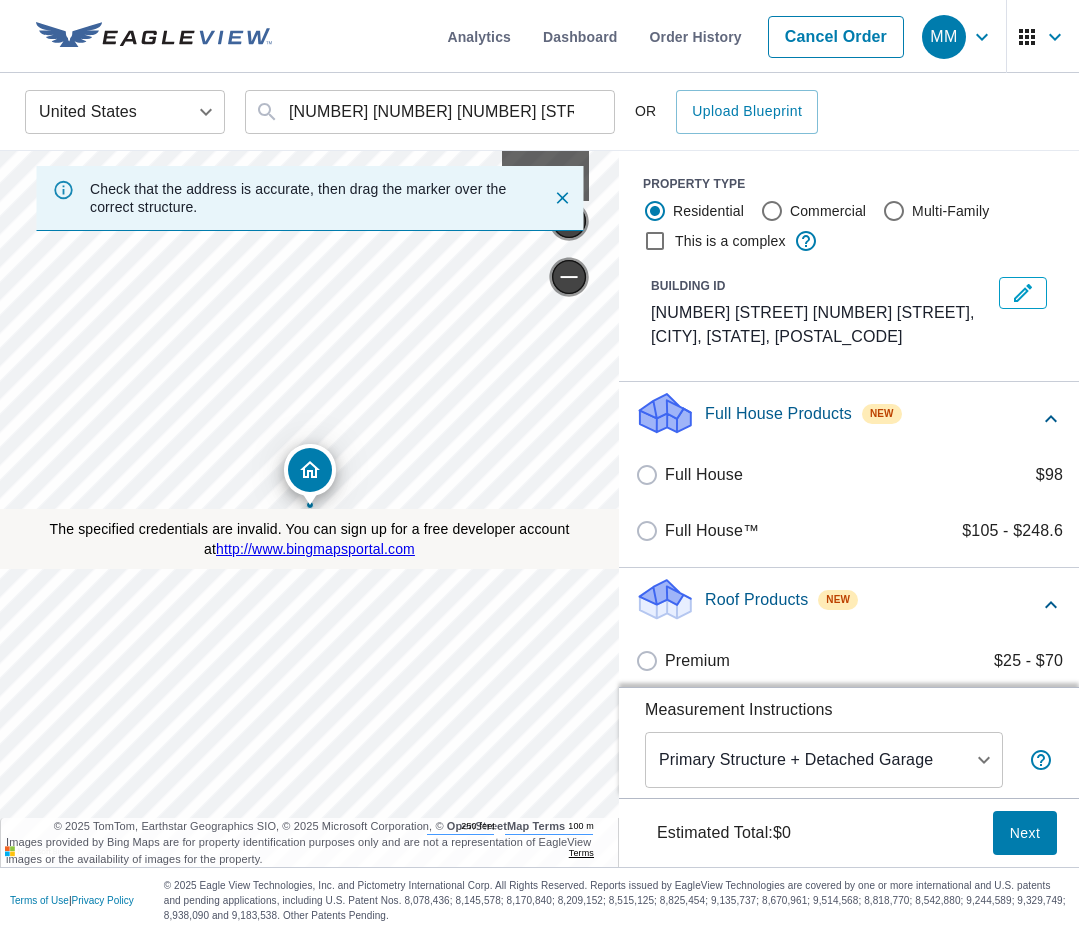 click on "Full House™ $105 - $248.6" at bounding box center [849, 531] 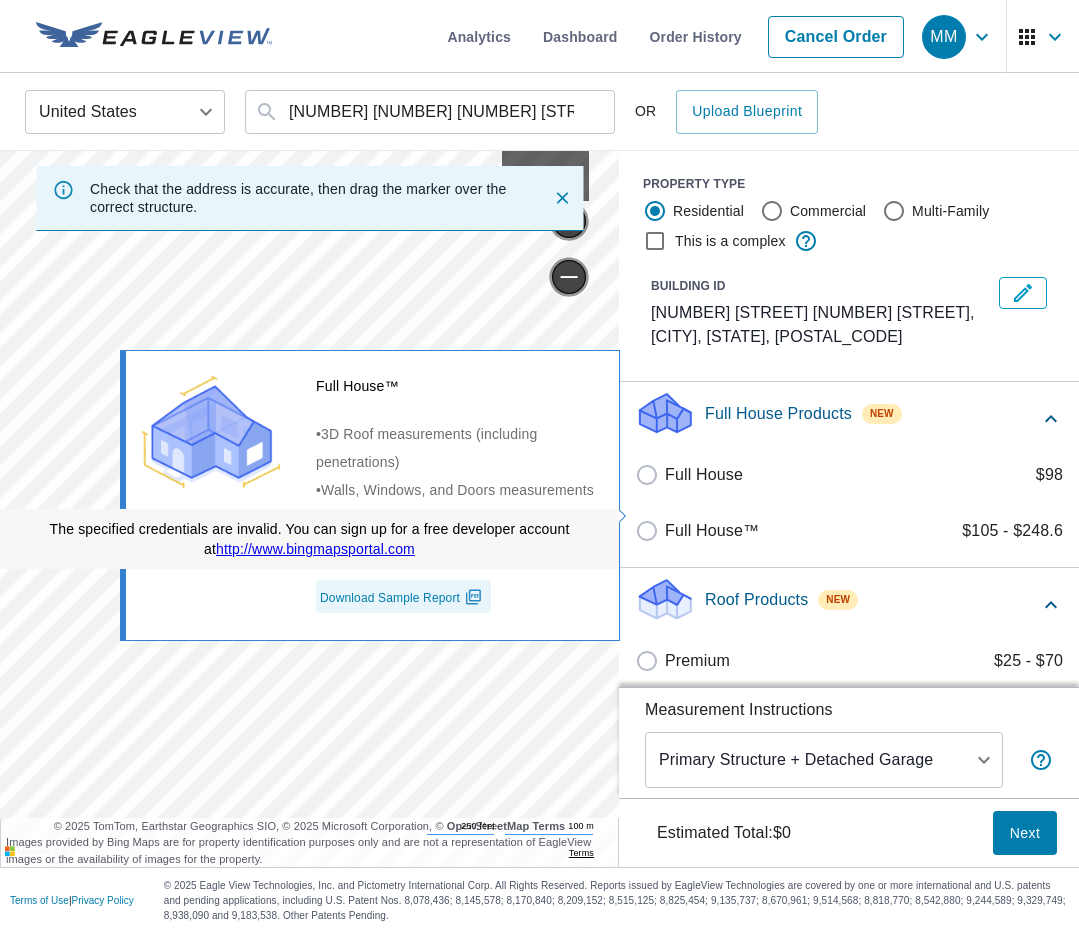 click on "Full House™" at bounding box center [712, 531] 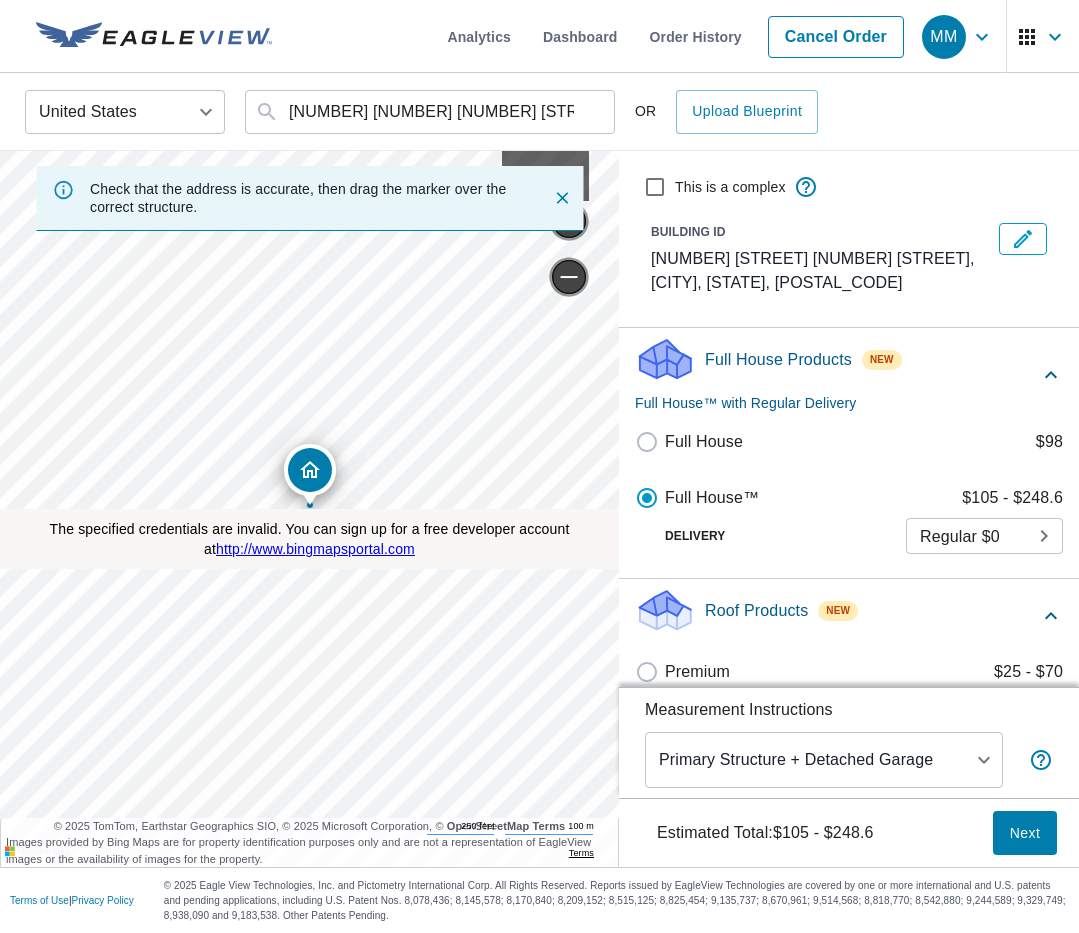 click on "Next" at bounding box center (1025, 833) 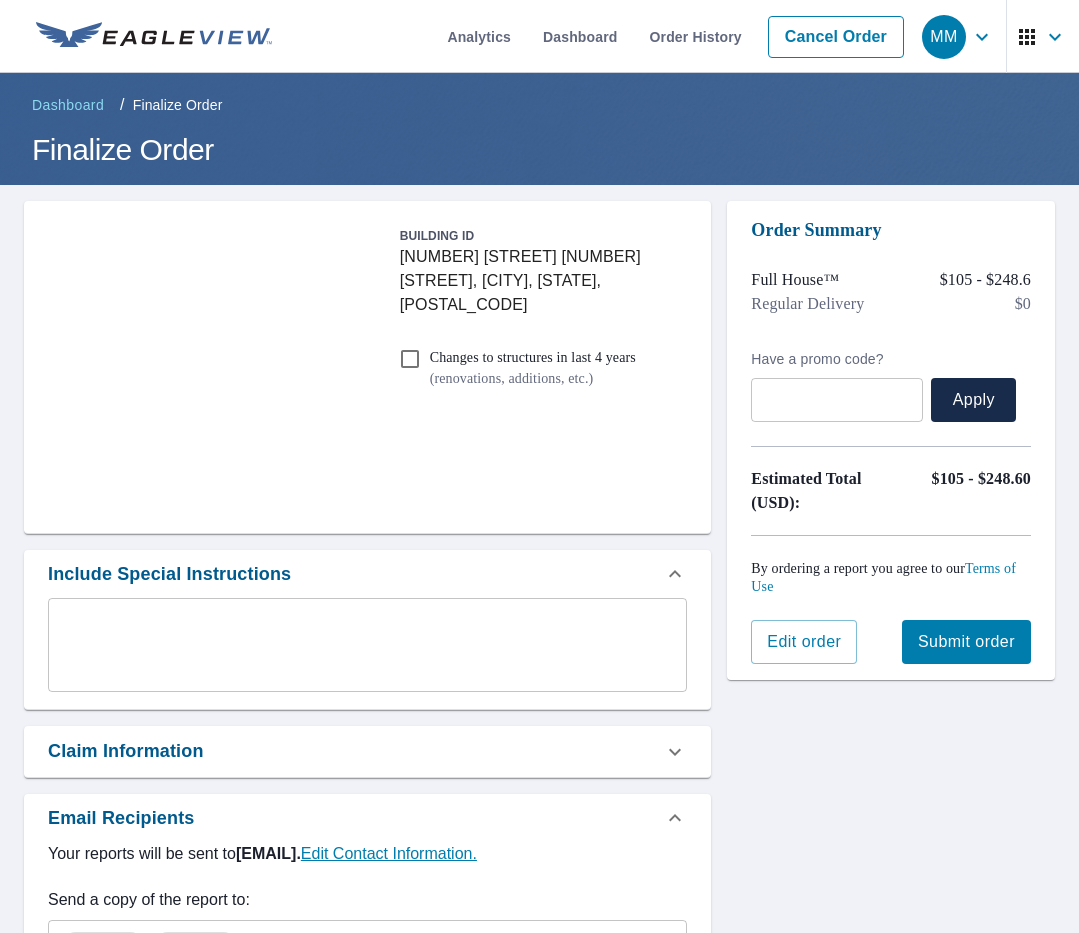 click on "Submit order" at bounding box center (966, 642) 